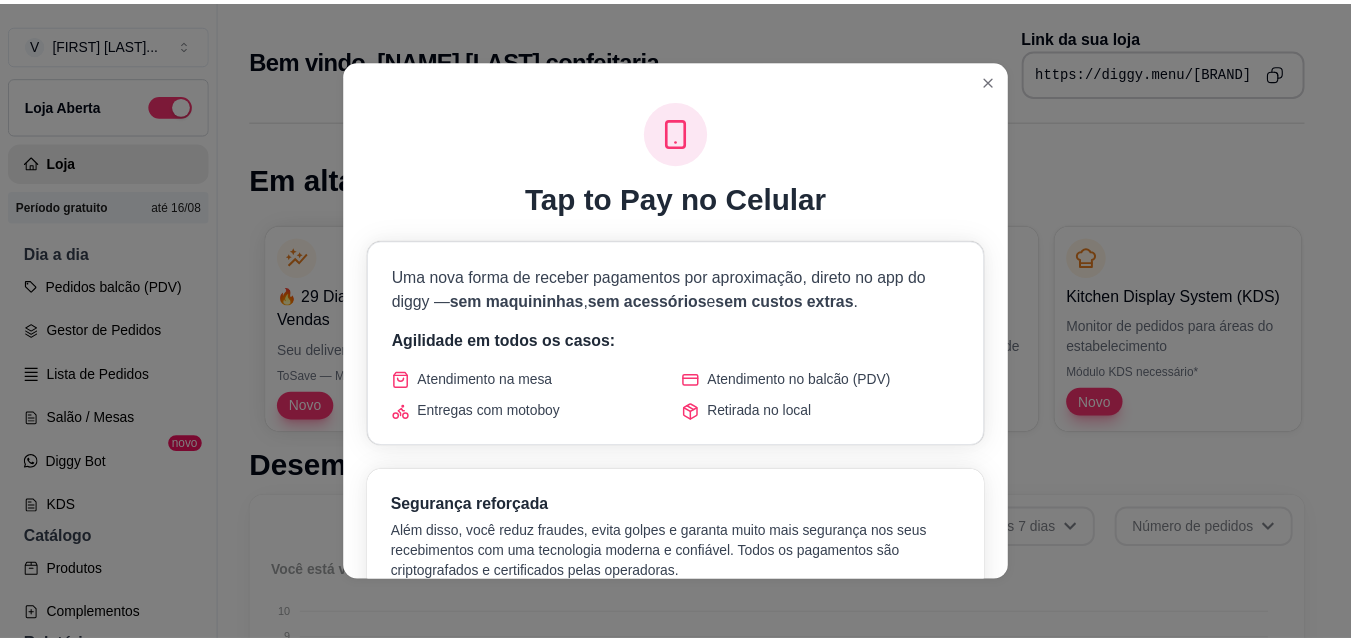 scroll, scrollTop: 0, scrollLeft: 0, axis: both 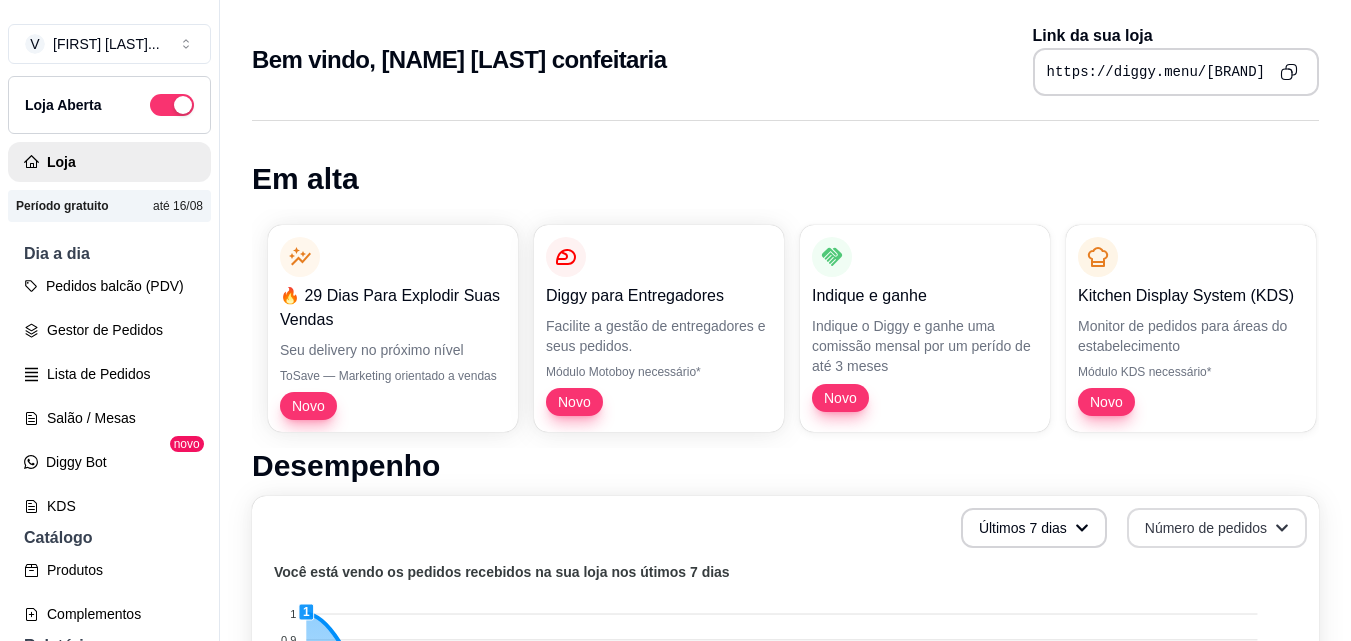 click 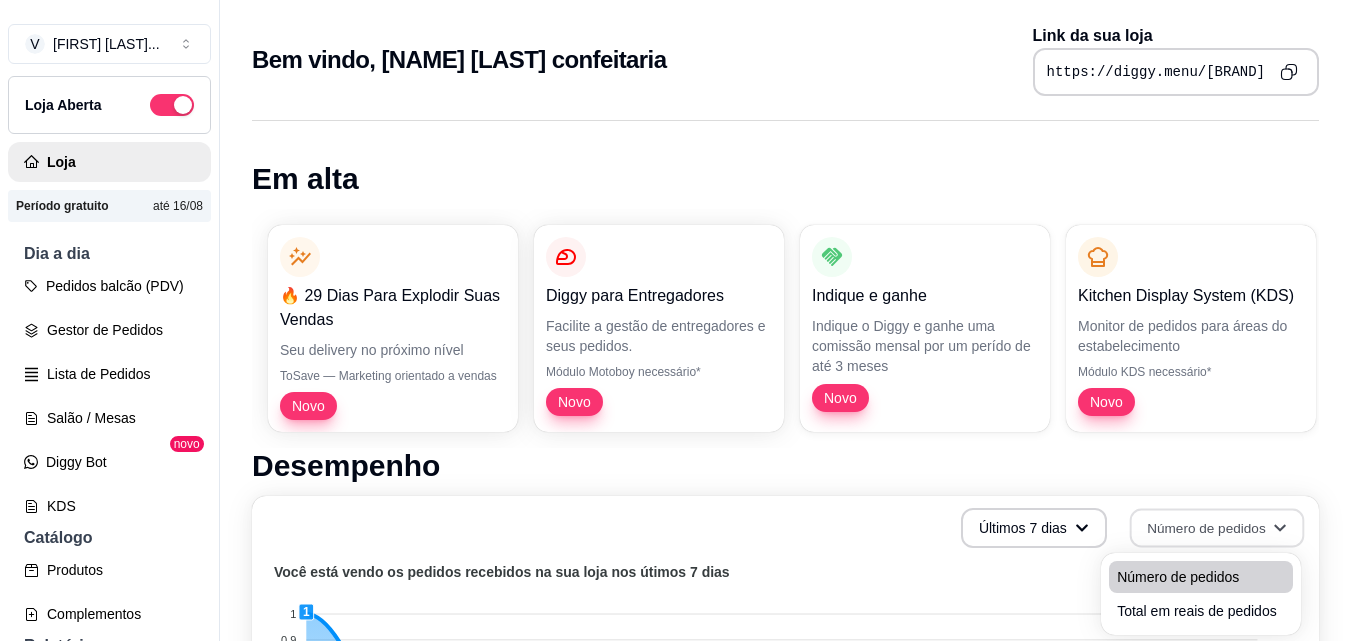 click on "Número de pedidos" at bounding box center [1201, 577] 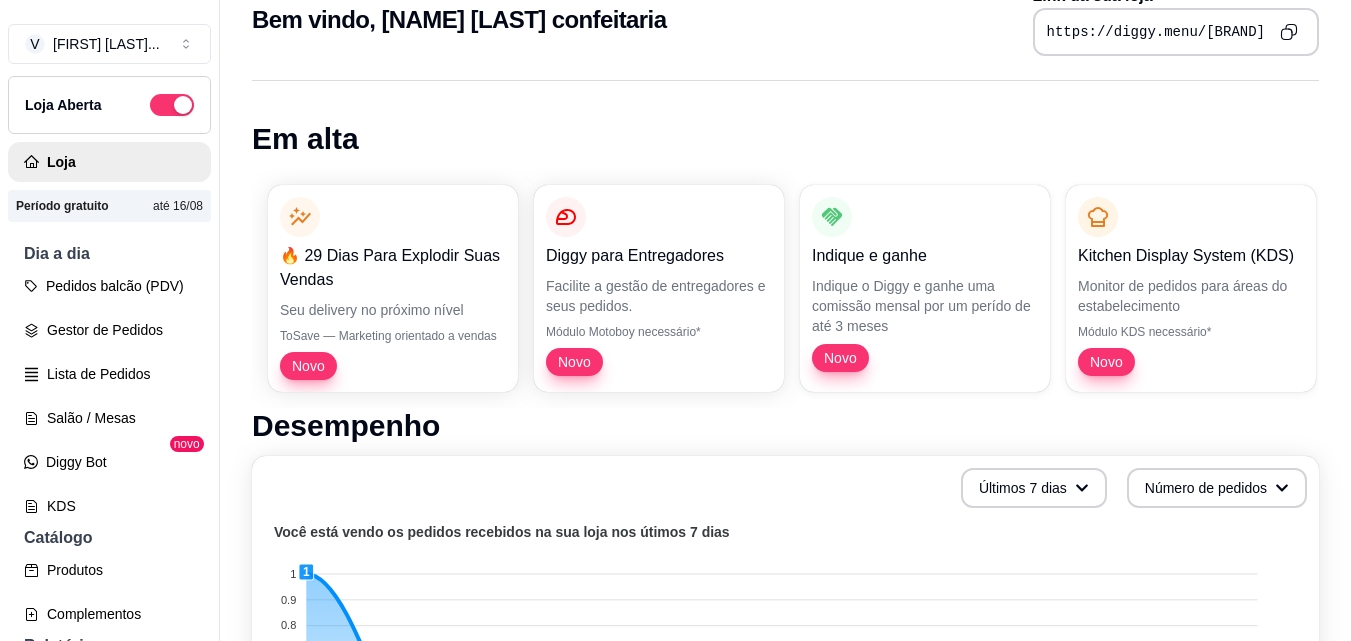scroll, scrollTop: 80, scrollLeft: 0, axis: vertical 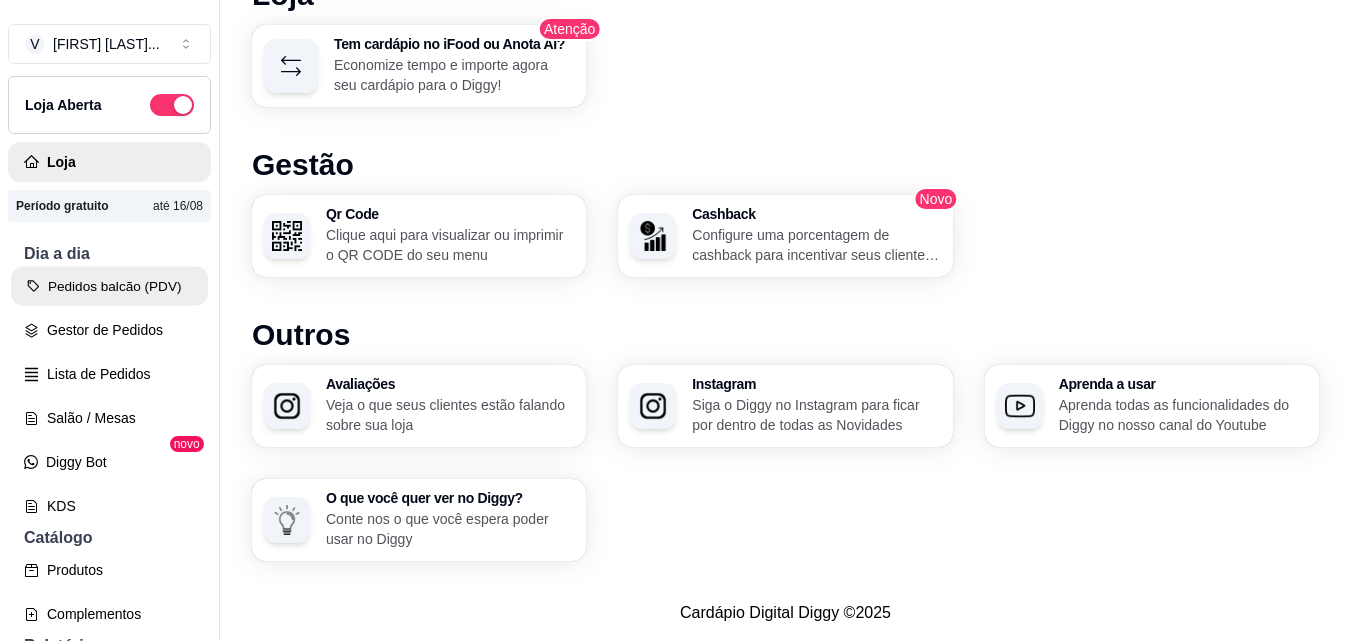 click on "Pedidos balcão (PDV)" at bounding box center (109, 286) 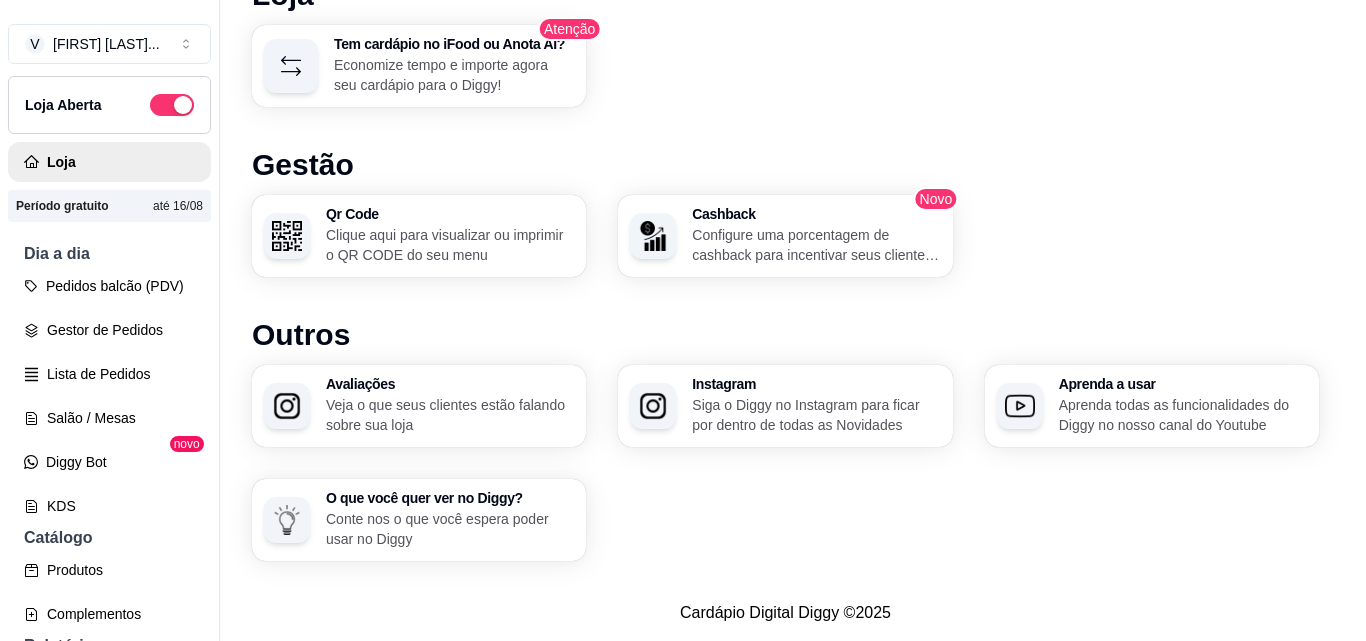 click at bounding box center [143, 357] 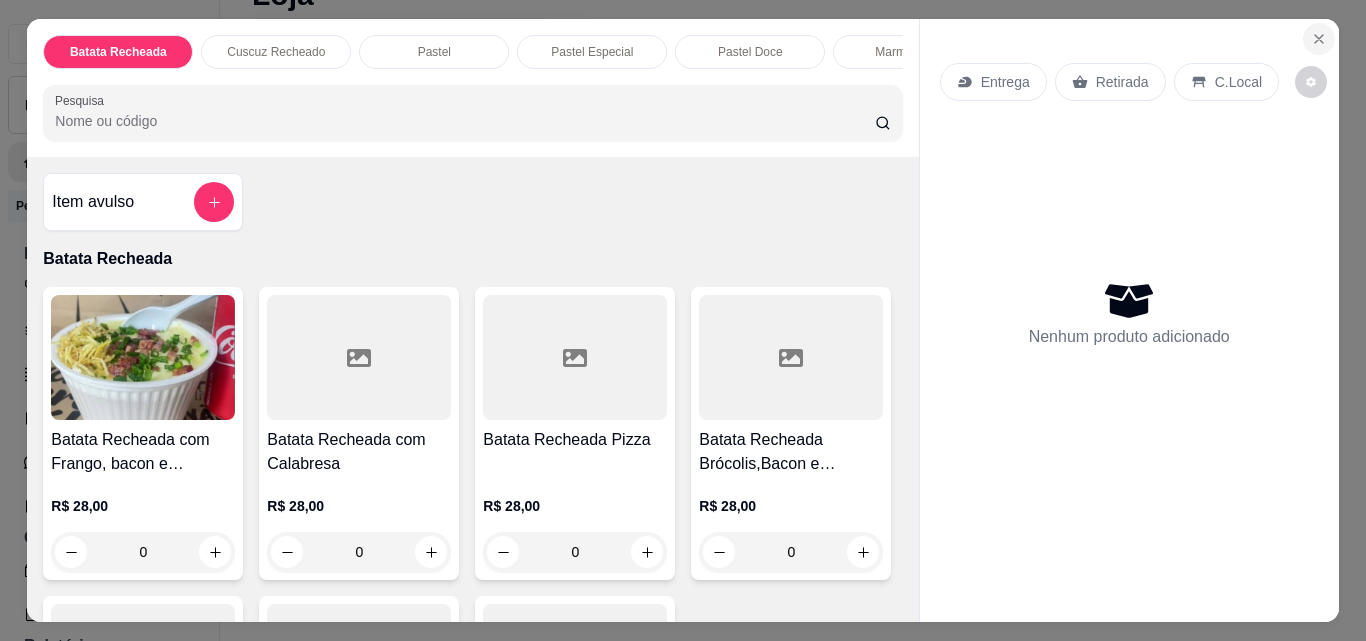 click 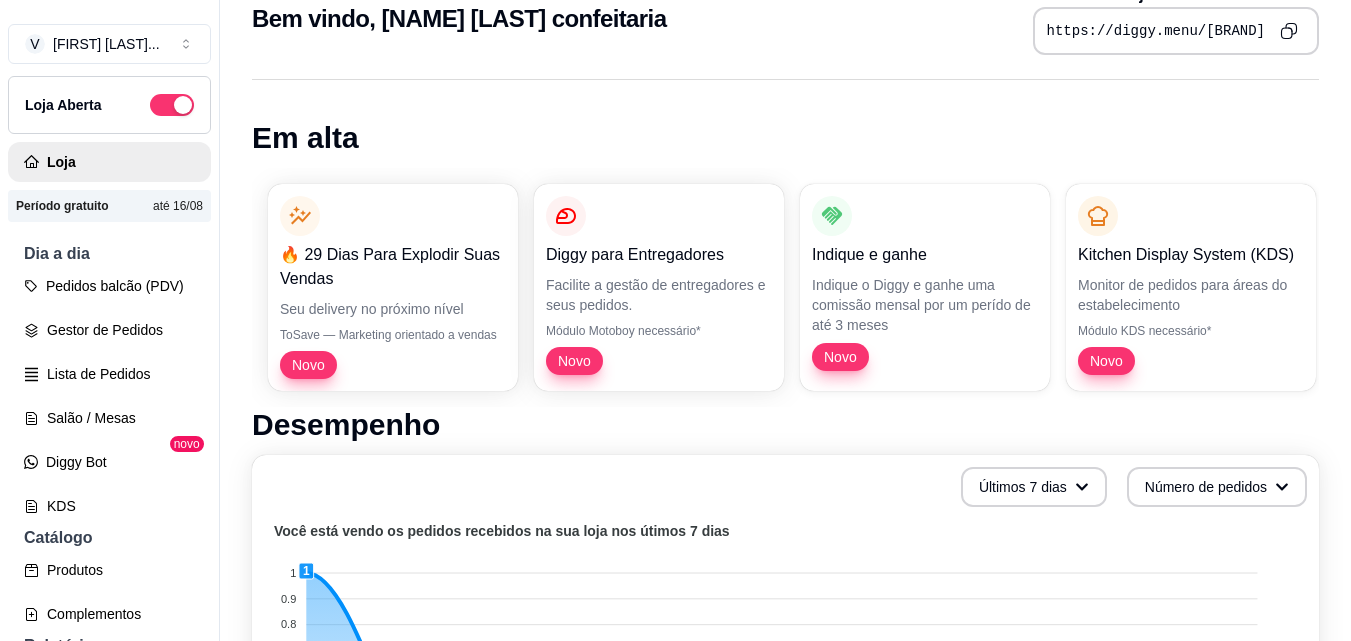 scroll, scrollTop: 0, scrollLeft: 0, axis: both 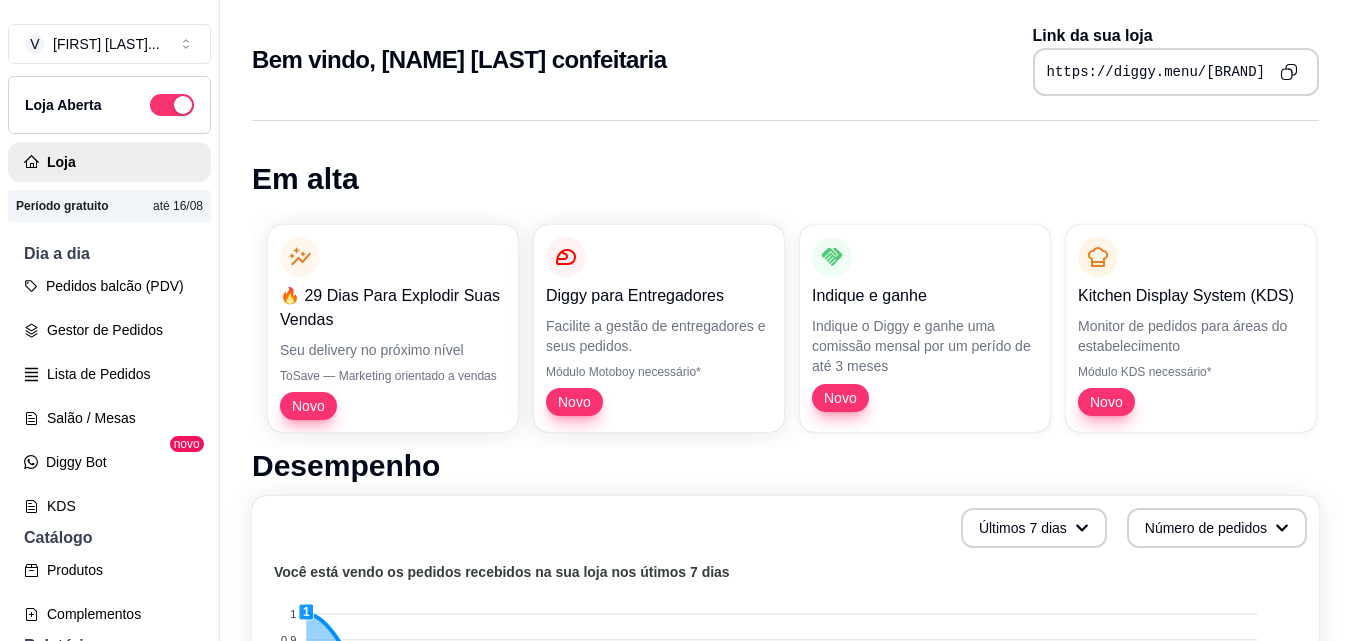 type 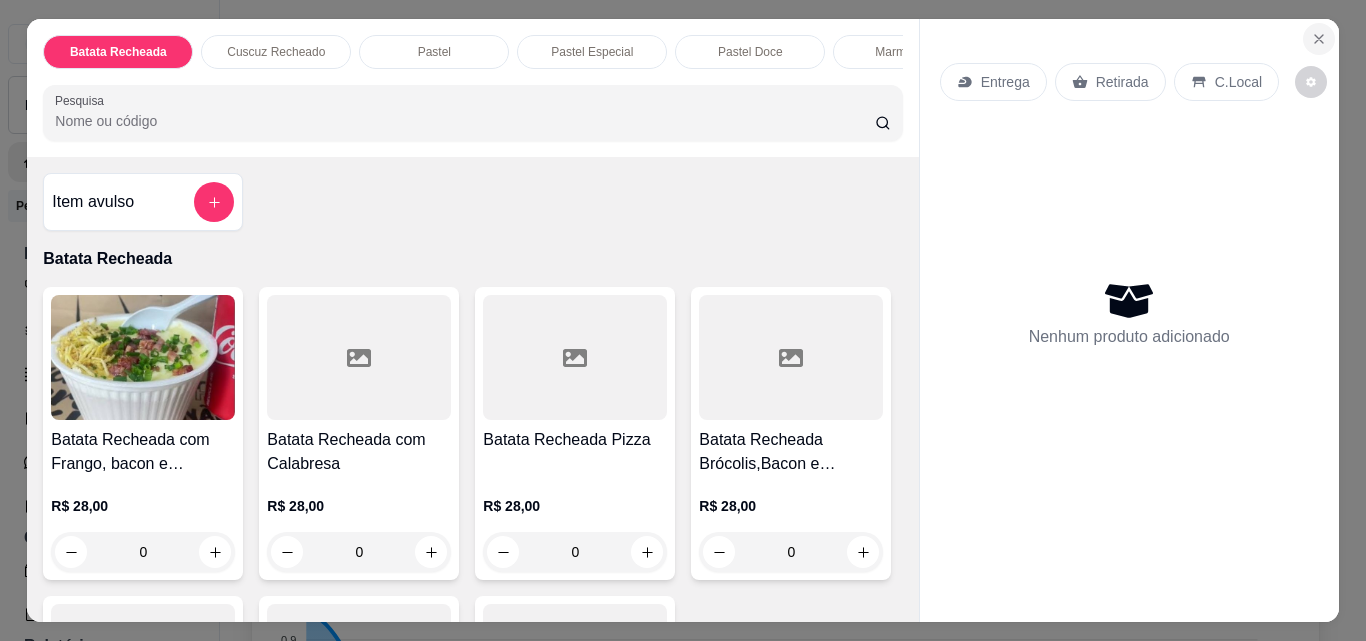click 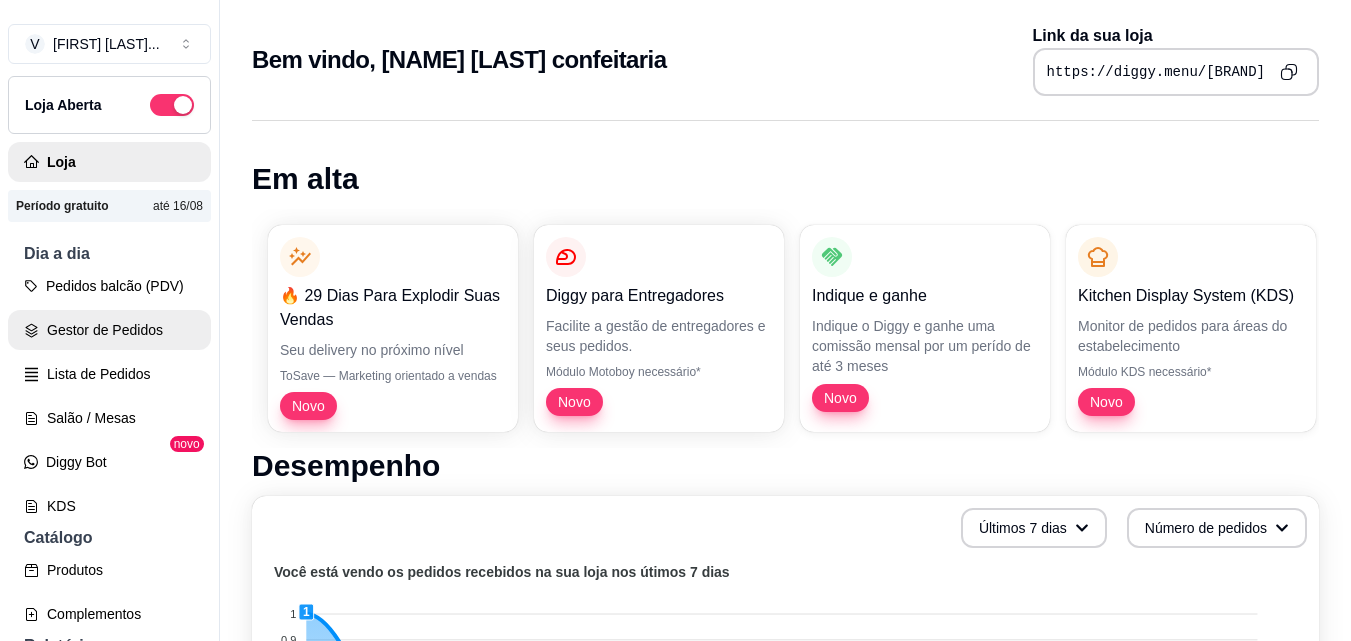 click on "Gestor de Pedidos" at bounding box center (109, 330) 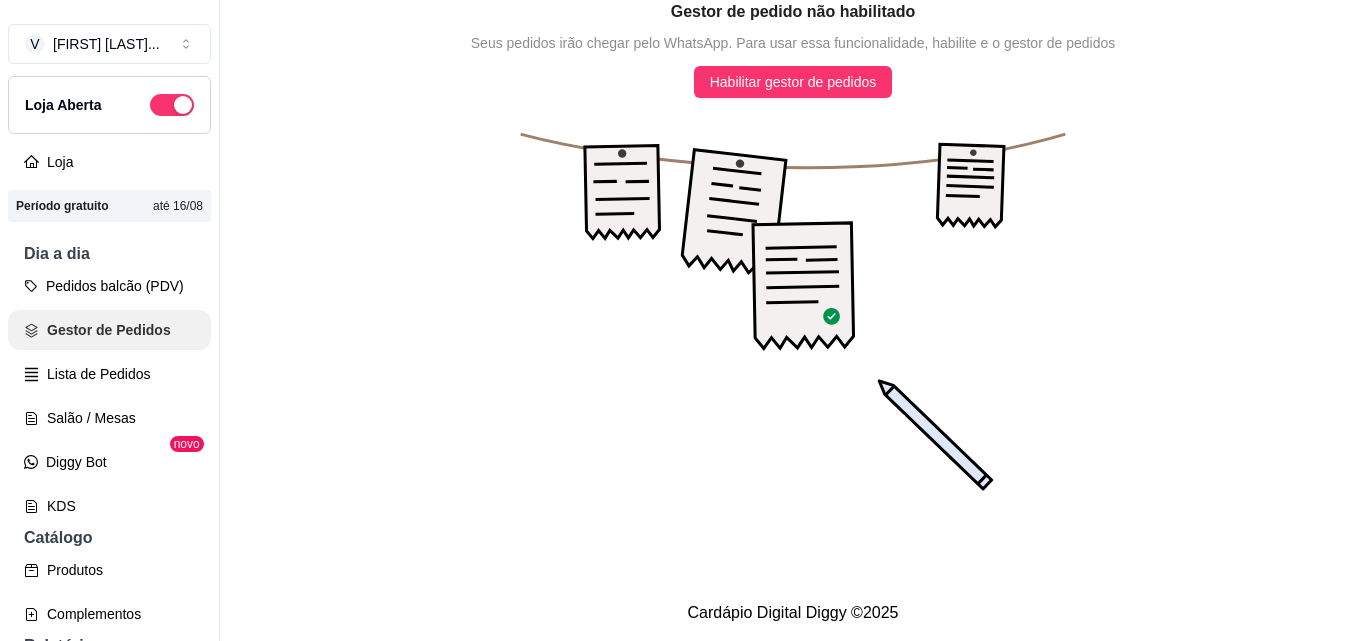 scroll, scrollTop: 0, scrollLeft: 0, axis: both 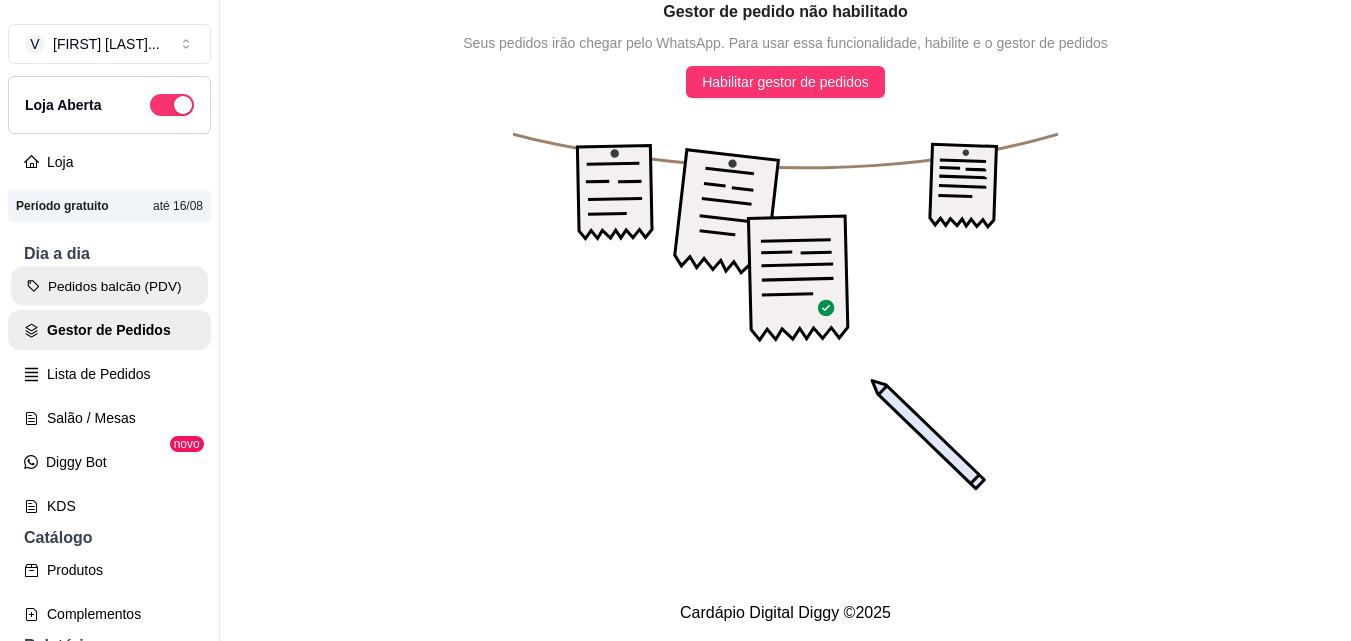 click on "Pedidos balcão (PDV)" at bounding box center [109, 286] 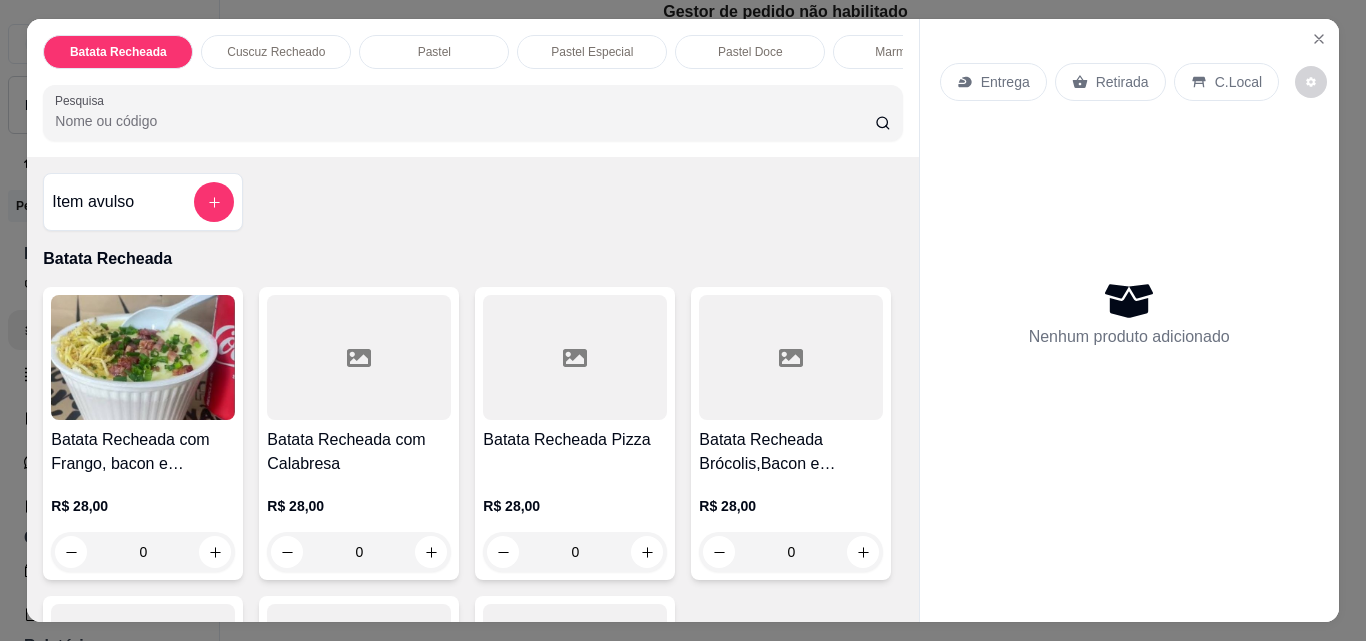 scroll, scrollTop: 0, scrollLeft: 713, axis: horizontal 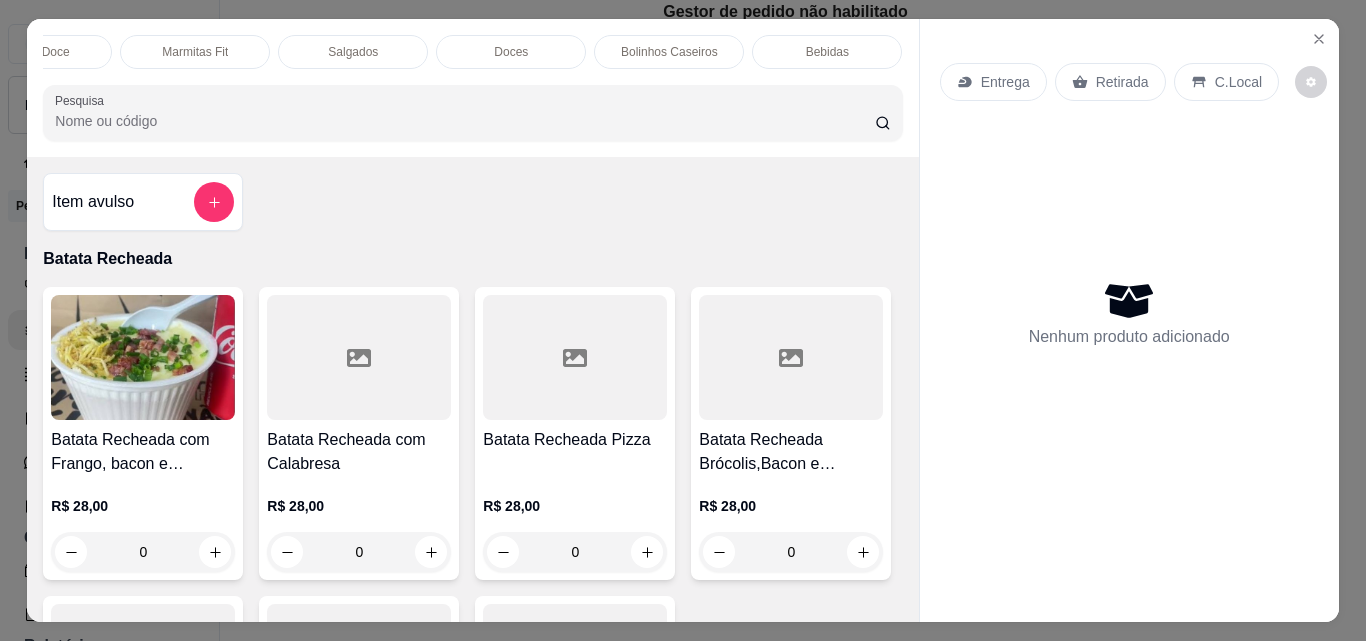 click on "Doces" at bounding box center (511, 52) 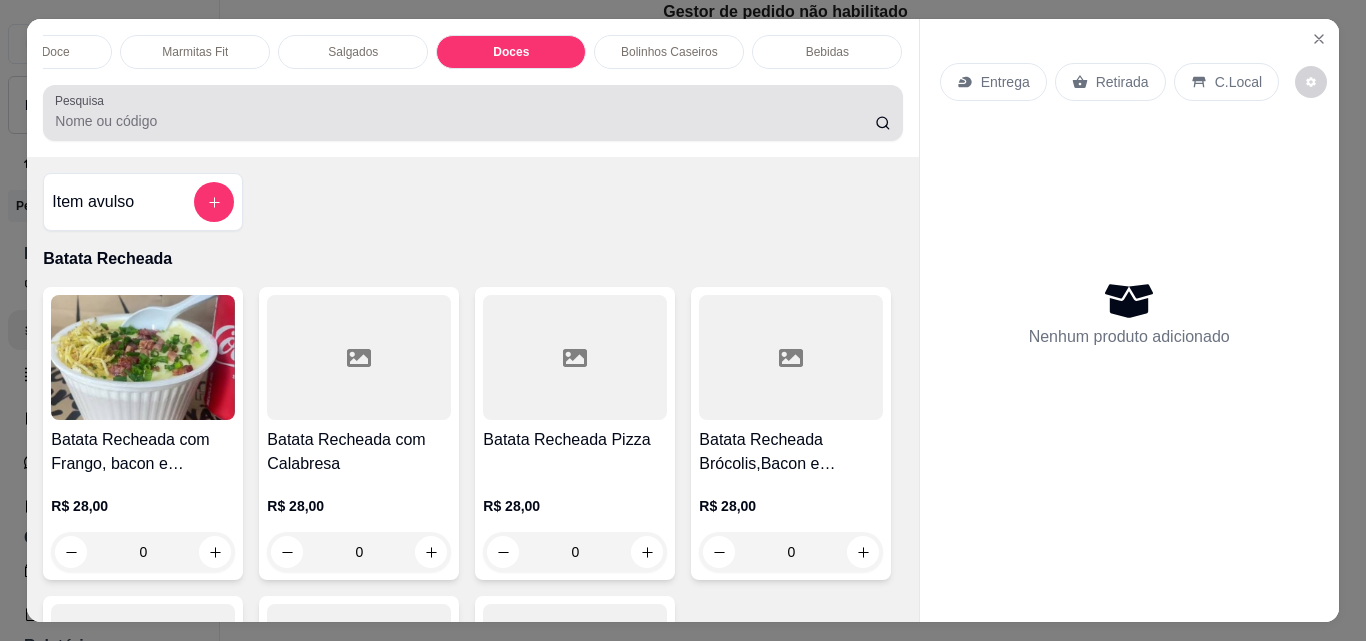 scroll, scrollTop: 6478, scrollLeft: 0, axis: vertical 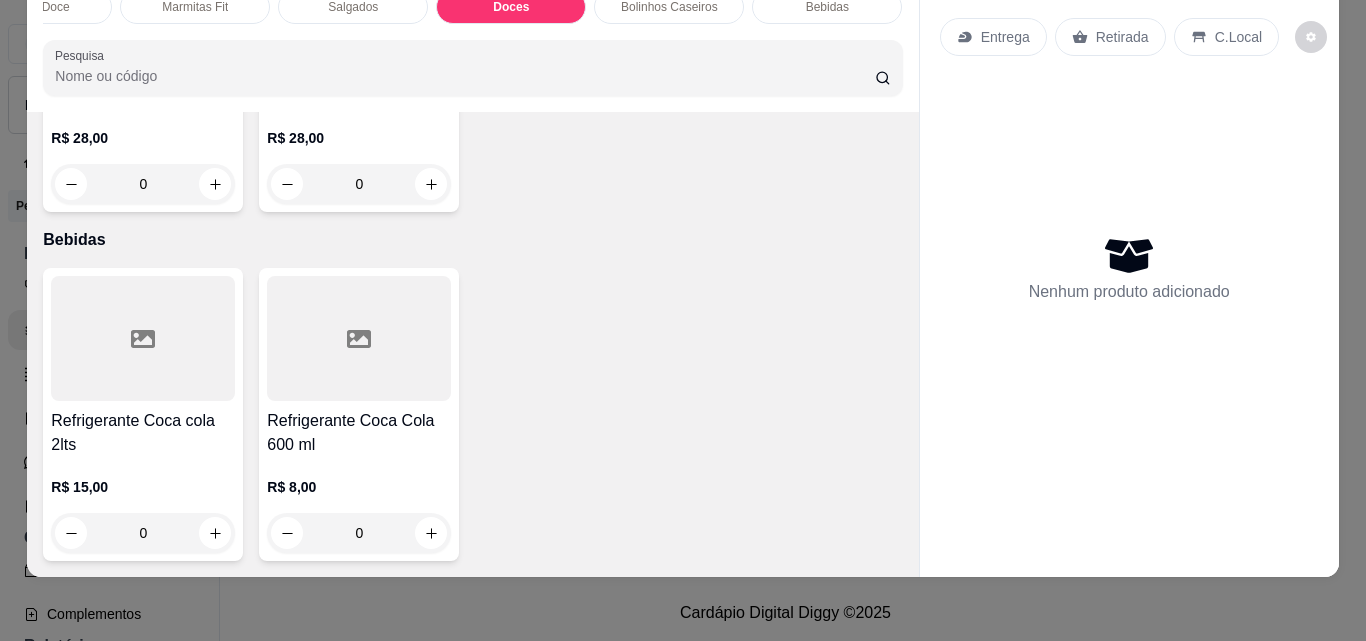 click on "Batata Recheada  Cuscuz Recheado  Pastel  Pastel Especial  Pastel Doce Marmitas Fit Salgados  Doces Bolinhos Caseiros  Bebidas Pesquisa Item avulso Batata Recheada  Batata Recheada com Frango, bacon e requeijão    R$ 28,00 0 Batata Recheada com Calabresa    R$ 28,00 0 Batata Recheada Pizza    R$ 28,00 0 Batata Recheada Brócolis,Bacon e Requeijão    R$ 28,00 0 Batata Recheada Brócolis e Requeijão    R$ 28,00 0 Batata Recheada costela desfiada com cheddar   R$ 28,00 0 Batata Recheada com Frango    R$ 28,00 0 Cuscuz Recheado  Cuscuz Recheado Frango e Requeijão    R$ 25,00 0 Cuscuz Recheado Frango Bacon e Requeijão    R$ 25,00 0 Cuscuz Recheado Calabresa e mussarela    R$ 25,00 0 Cuscuz Recheado Brócolis e Requeijão    R$ 25,00 0 Cuscuz Recheado Brócolis Bacon e Requeijão    R$ 25,00 0 Cuscuz Recheado Costela desfiada com cheddar    R$ 25,00 0 Pastel  Pastel de Carne    R$ 12,00 0 Pastel de carne com ovo   R$ 12,00 0 Pastel de carne com queijo    R$ 12,00 0 Pastel de Queijo    R$ 12,00" at bounding box center [683, 320] 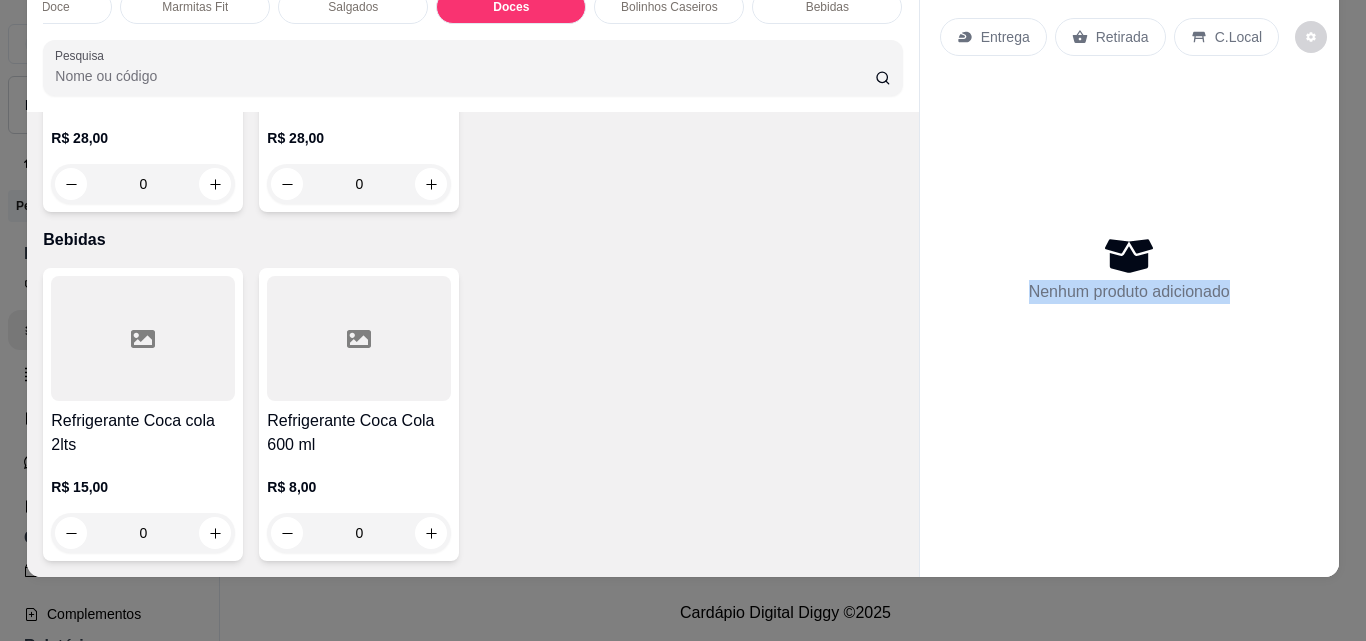 click on "Batata Recheada  Cuscuz Recheado  Pastel  Pastel Especial  Pastel Doce Marmitas Fit Salgados  Doces Bolinhos Caseiros  Bebidas Pesquisa Item avulso Batata Recheada  Batata Recheada com Frango, bacon e requeijão    R$ 28,00 0 Batata Recheada com Calabresa    R$ 28,00 0 Batata Recheada Pizza    R$ 28,00 0 Batata Recheada Brócolis,Bacon e Requeijão    R$ 28,00 0 Batata Recheada Brócolis e Requeijão    R$ 28,00 0 Batata Recheada costela desfiada com cheddar   R$ 28,00 0 Batata Recheada com Frango    R$ 28,00 0 Cuscuz Recheado  Cuscuz Recheado Frango e Requeijão    R$ 25,00 0 Cuscuz Recheado Frango Bacon e Requeijão    R$ 25,00 0 Cuscuz Recheado Calabresa e mussarela    R$ 25,00 0 Cuscuz Recheado Brócolis e Requeijão    R$ 25,00 0 Cuscuz Recheado Brócolis Bacon e Requeijão    R$ 25,00 0 Cuscuz Recheado Costela desfiada com cheddar    R$ 25,00 0 Pastel  Pastel de Carne    R$ 12,00 0 Pastel de carne com ovo   R$ 12,00 0 Pastel de carne com queijo    R$ 12,00 0 Pastel de Queijo    R$ 12,00" at bounding box center [683, 320] 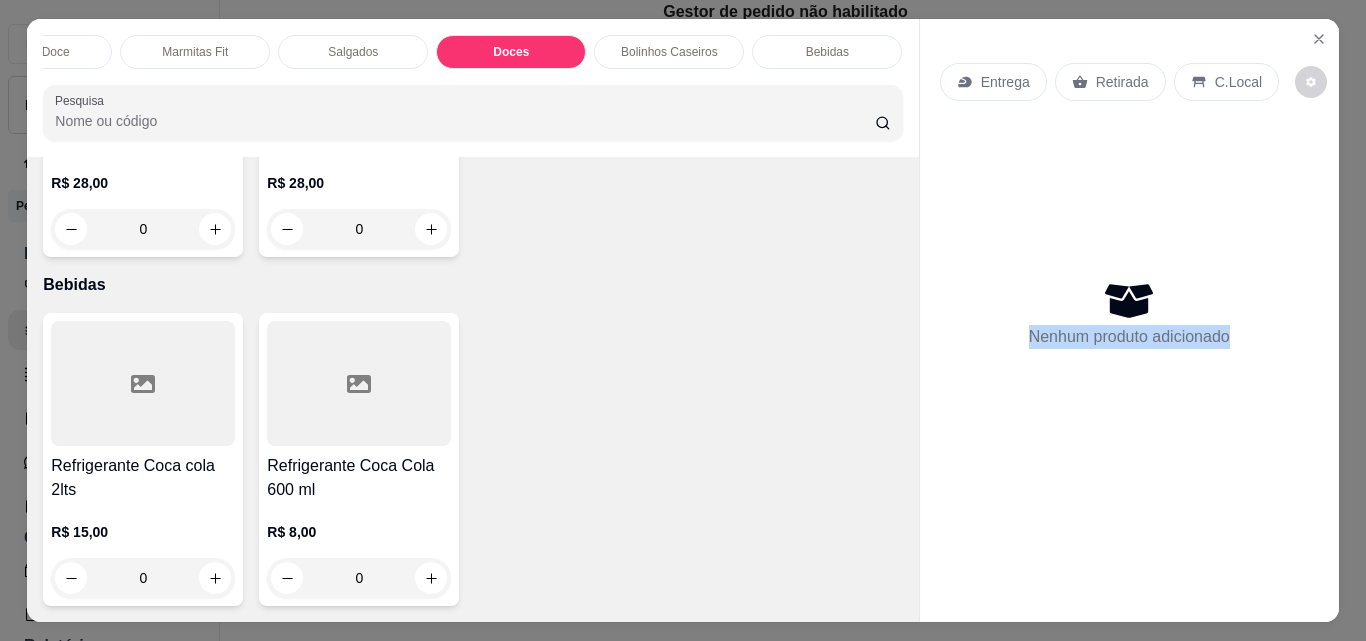 click on "Salgados" at bounding box center [353, 52] 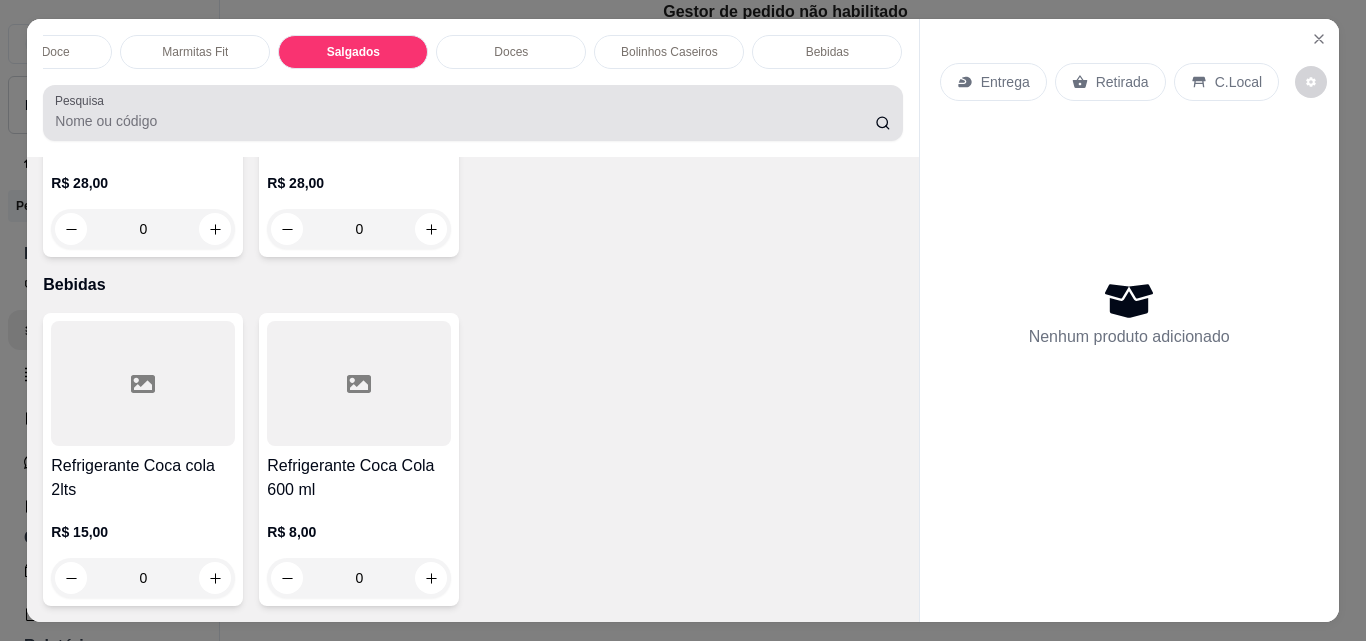 scroll, scrollTop: 5511, scrollLeft: 0, axis: vertical 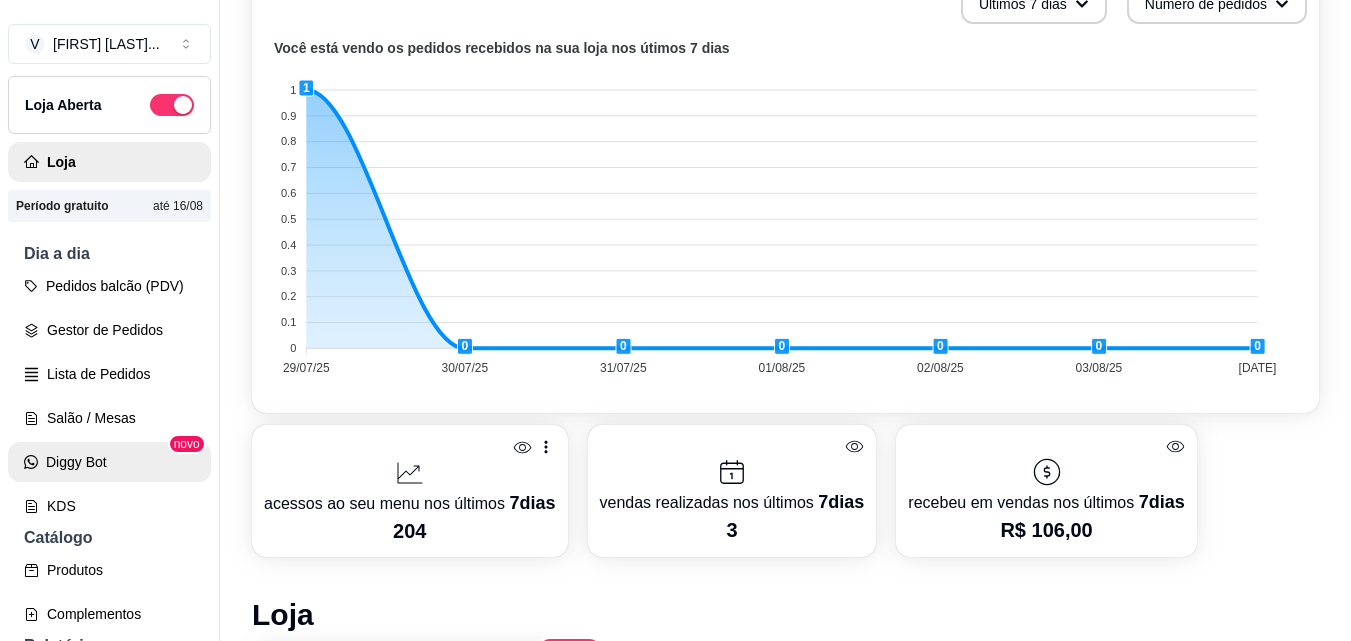 click on "Diggy Bot" at bounding box center (109, 462) 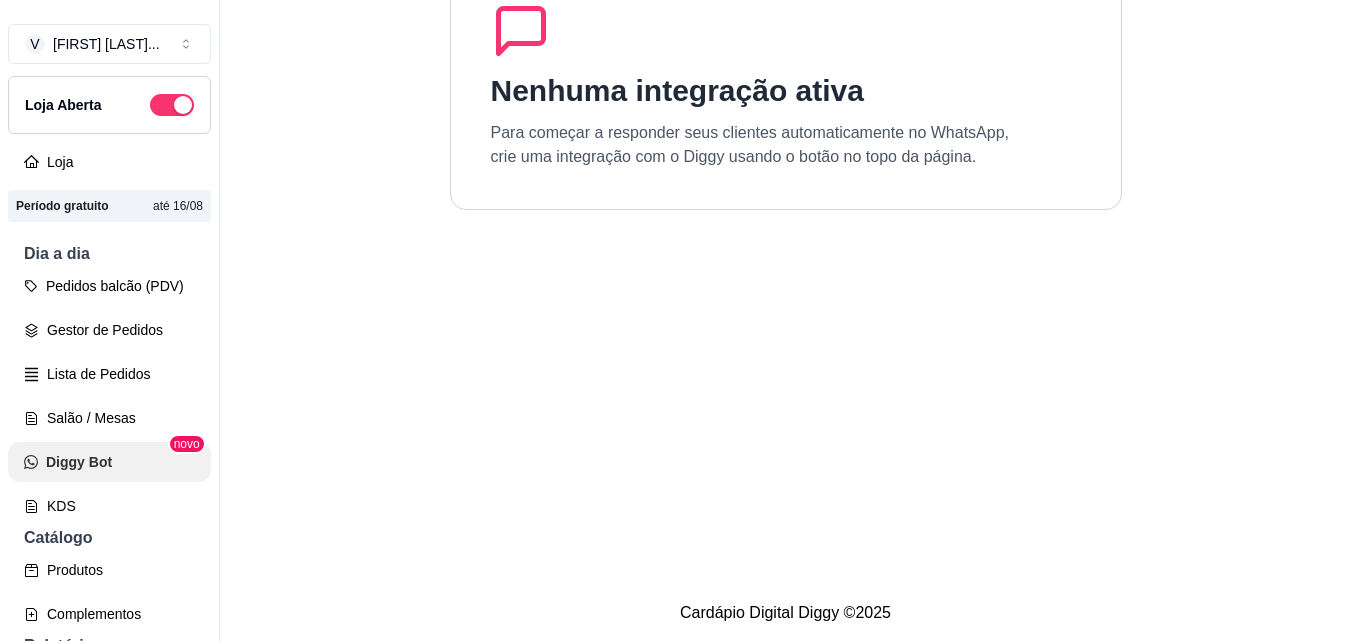 scroll, scrollTop: 0, scrollLeft: 0, axis: both 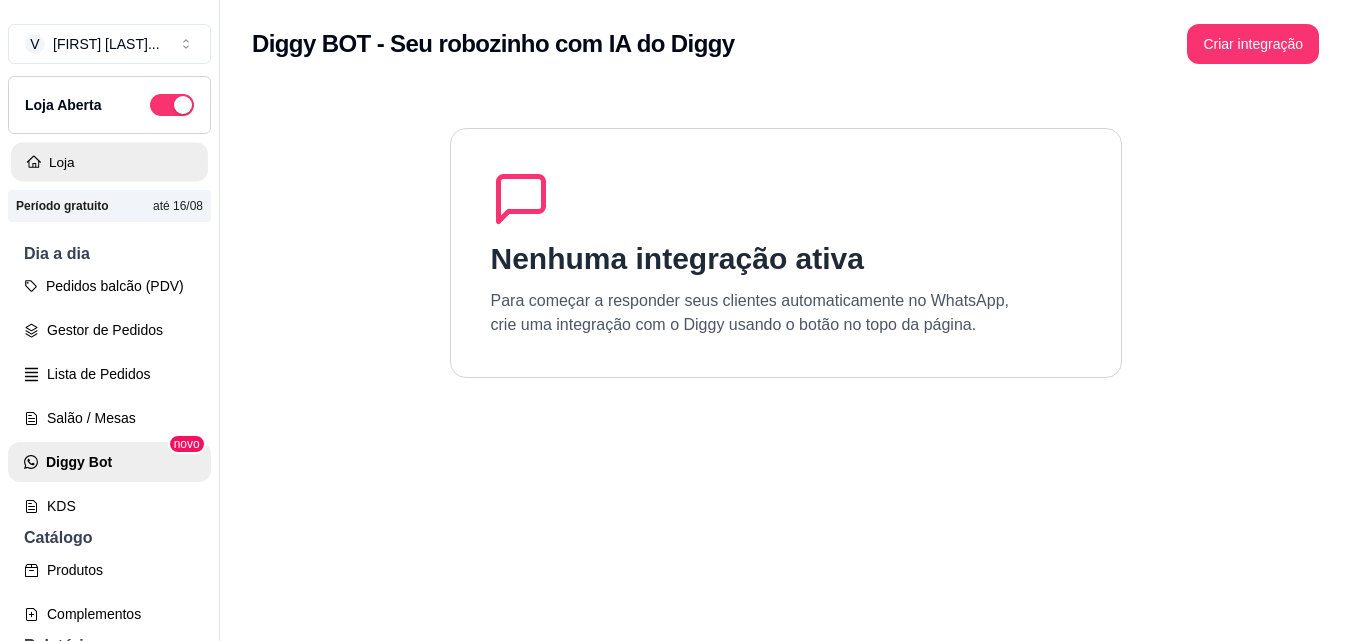 click on "Loja" at bounding box center [109, 162] 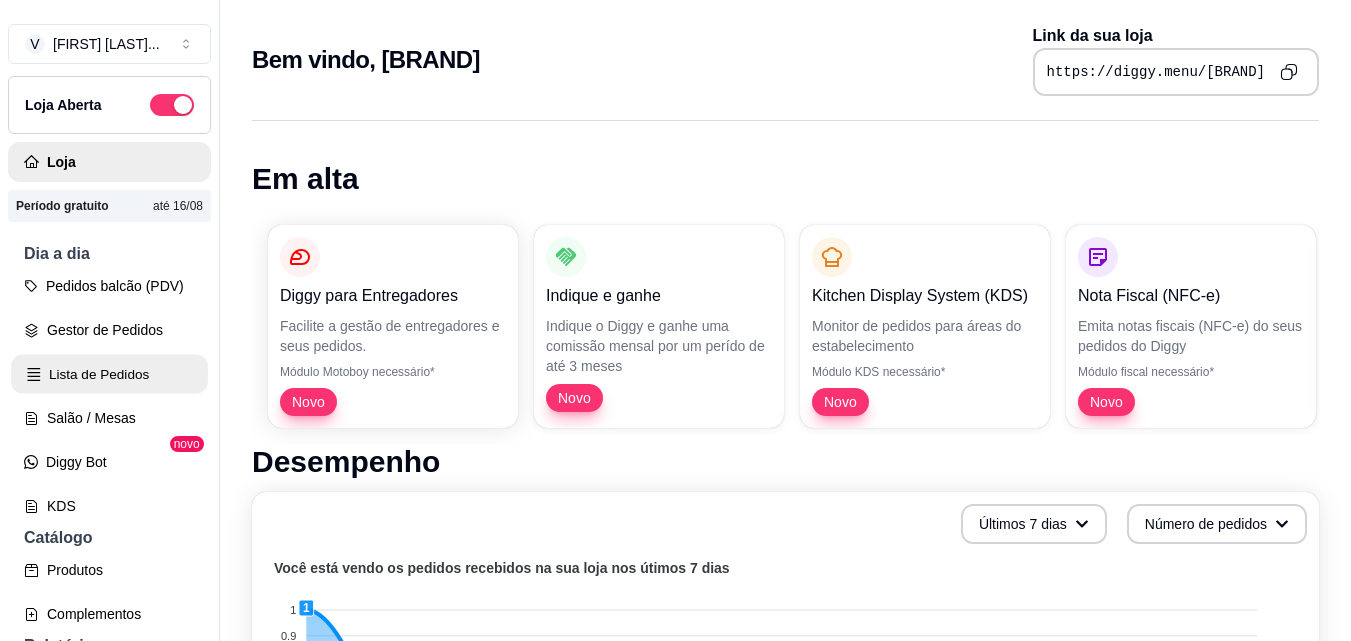 click on "Lista de Pedidos" at bounding box center [109, 374] 